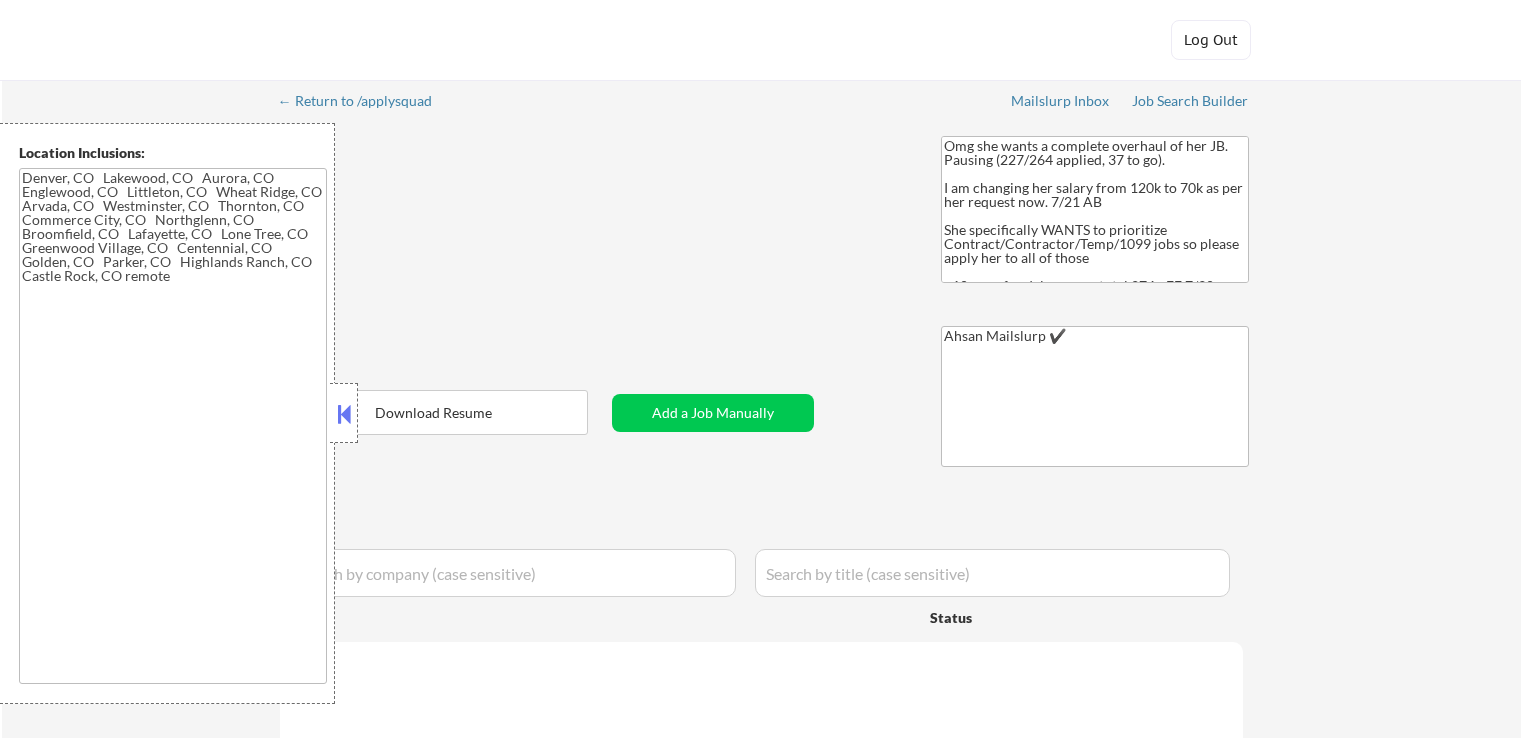 type on "[CITY], [STATE] [CITY], [STATE] [CITY], [STATE] [CITY], [STATE] [CITY], [STATE] [CITY], [STATE] [CITY], [STATE] [CITY], [STATE] [CITY], [STATE] [CITY], [STATE] [CITY], [STATE] [CITY], [STATE] [CITY], [STATE] [CITY], [STATE] [CITY], [STATE] [CITY], [STATE] remote" 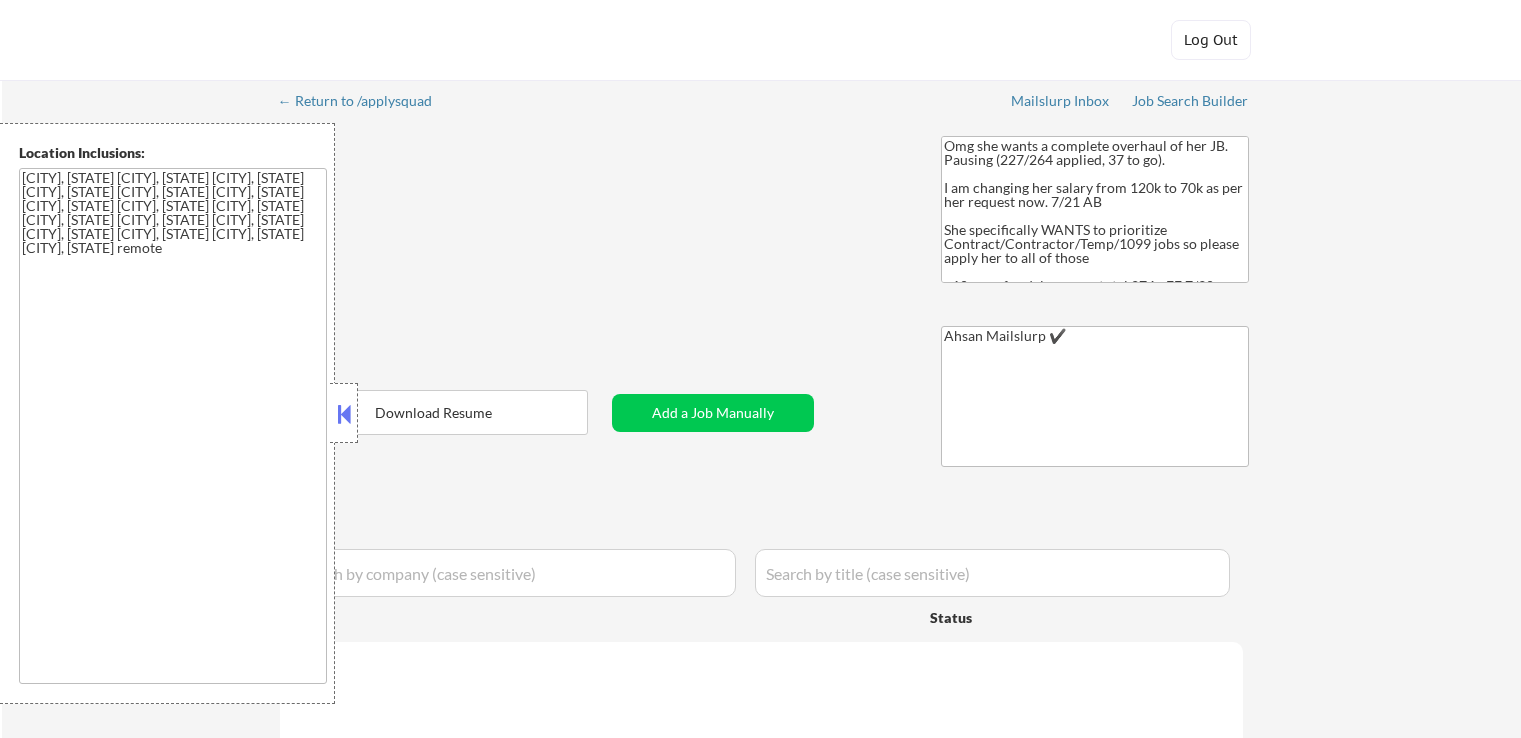 select on ""applied"" 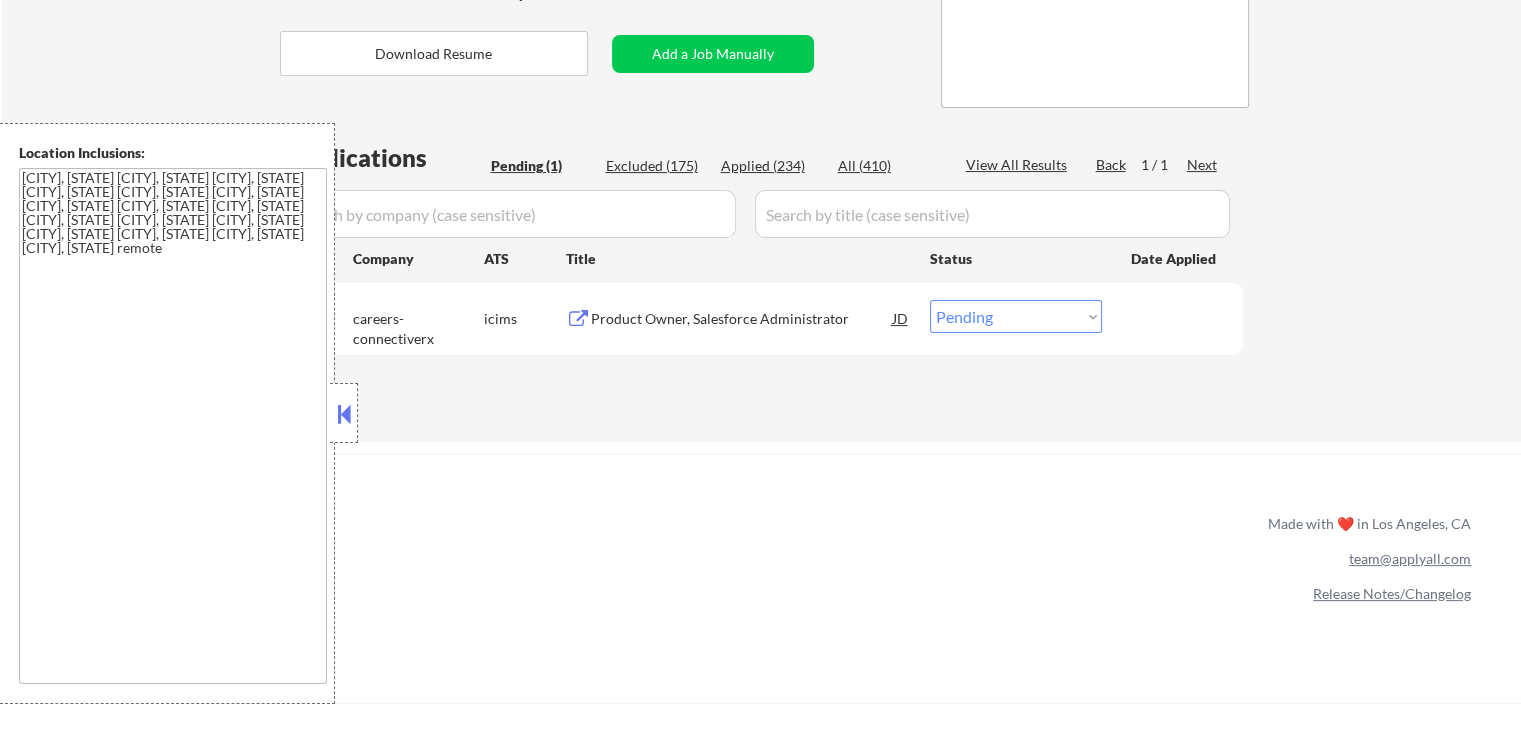 scroll, scrollTop: 400, scrollLeft: 0, axis: vertical 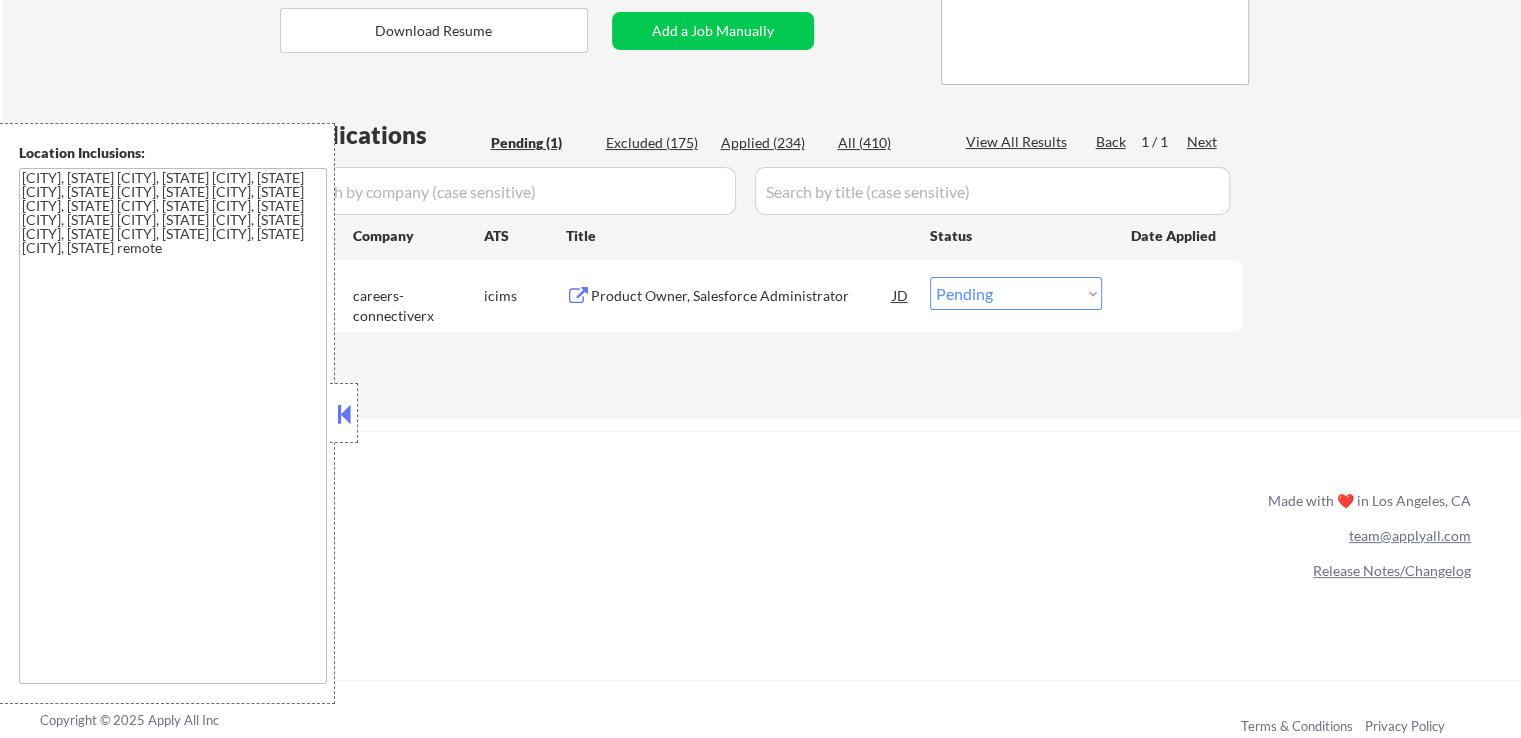 click on "Product Owner, Salesforce Administrator" at bounding box center [742, 296] 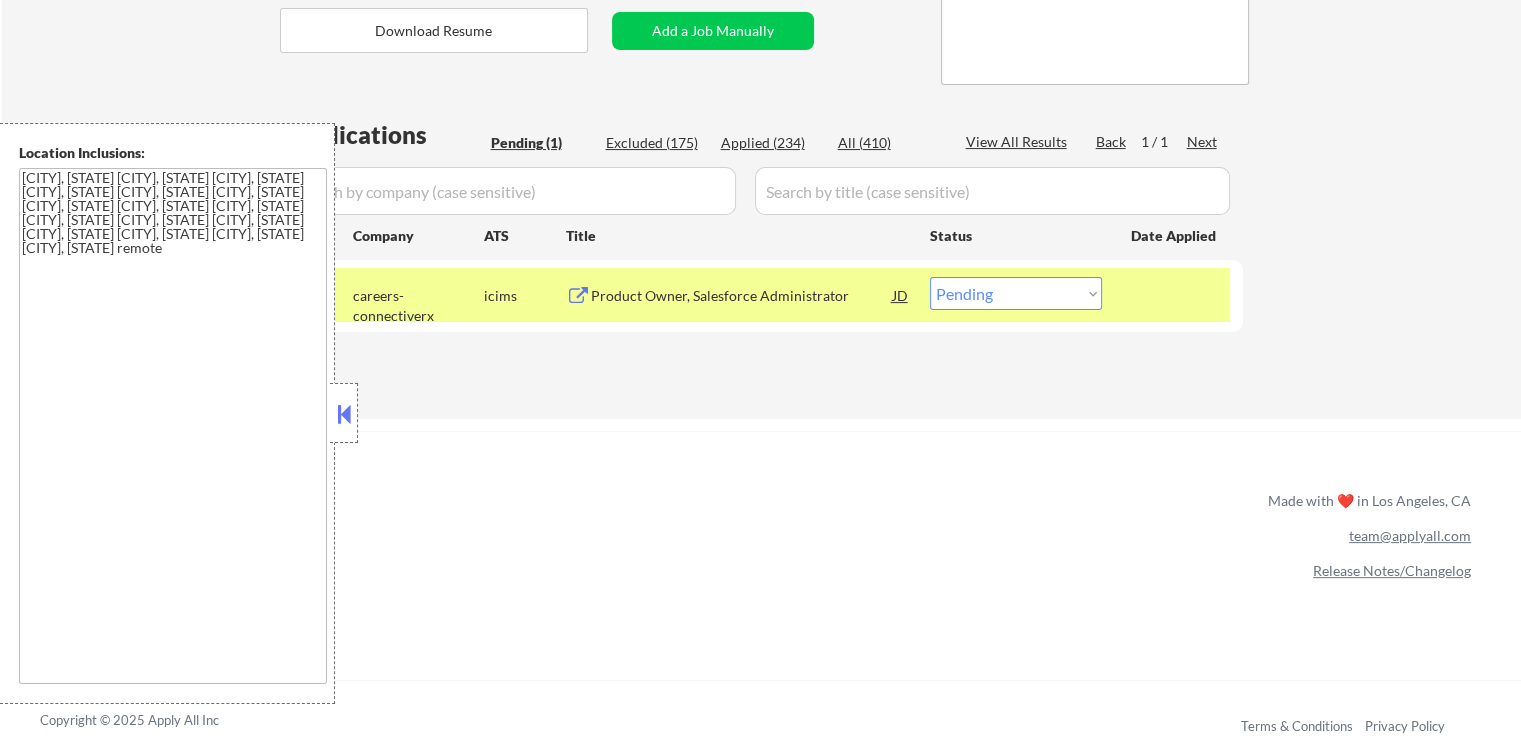 click on "Choose an option... Pending Applied Excluded (Questions) Excluded (Expired) Excluded (Location) Excluded (Bad Match) Excluded (Blocklist) Excluded (Salary) Excluded (Other)" at bounding box center [1016, 293] 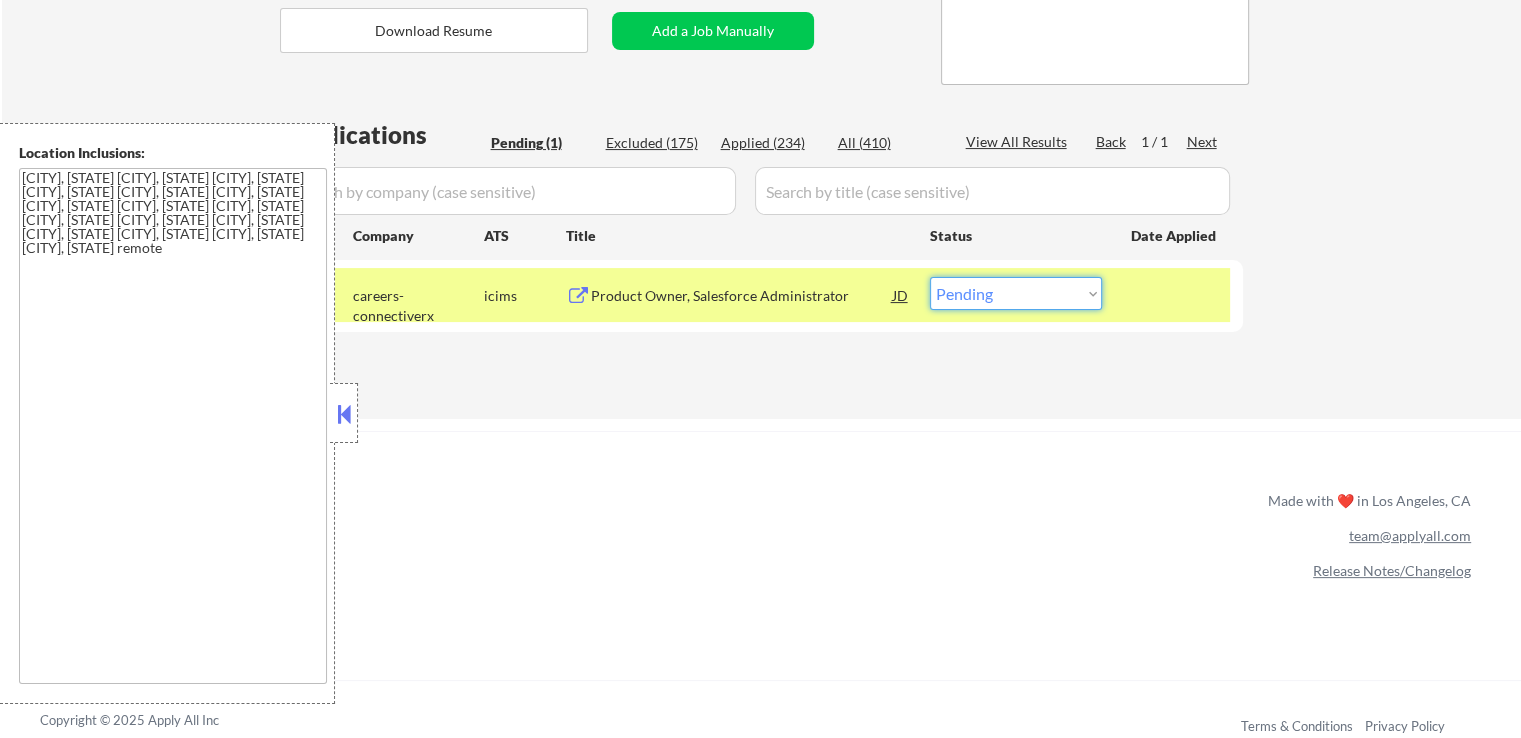 select on ""excluded__location_"" 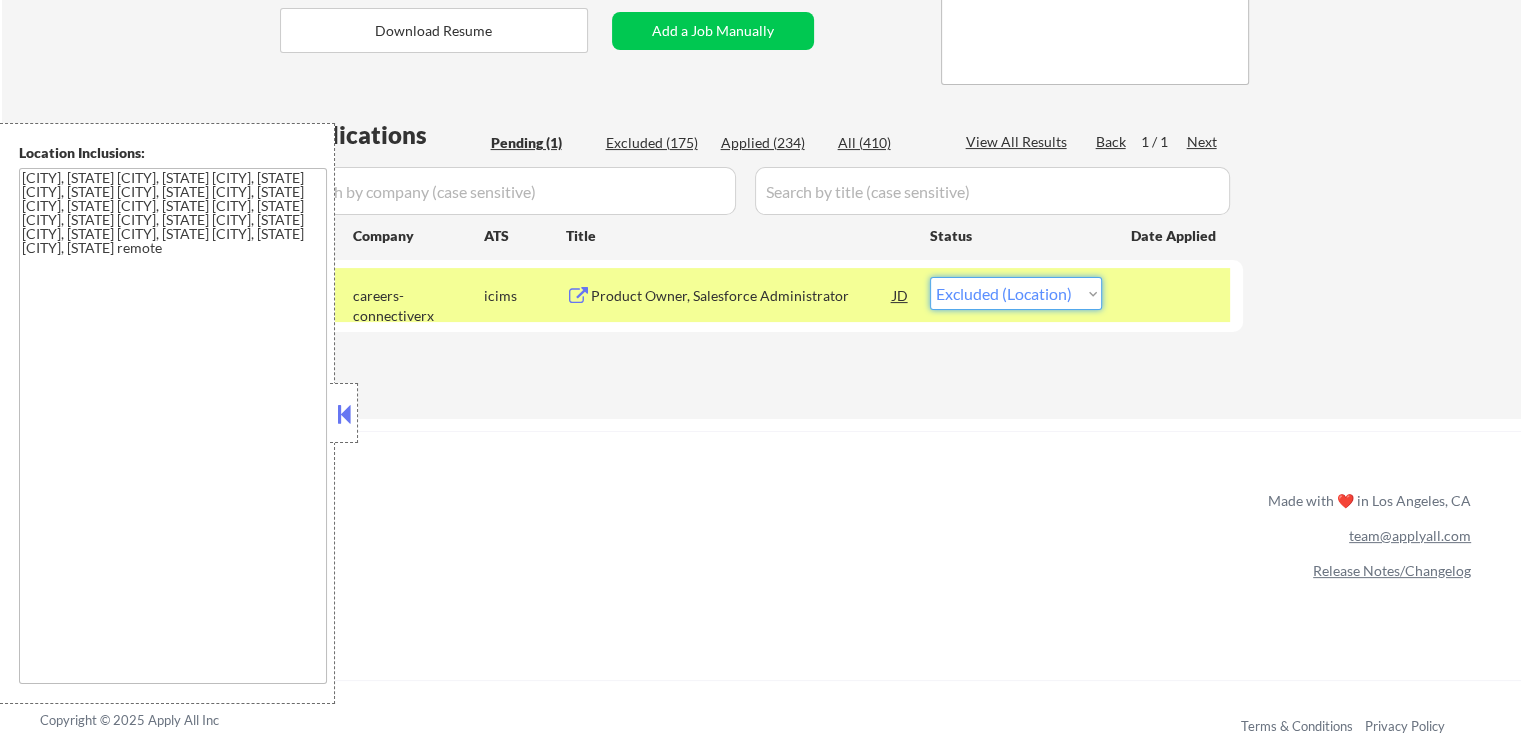 click on "Choose an option... Pending Applied Excluded (Questions) Excluded (Expired) Excluded (Location) Excluded (Bad Match) Excluded (Blocklist) Excluded (Salary) Excluded (Other)" at bounding box center (1016, 293) 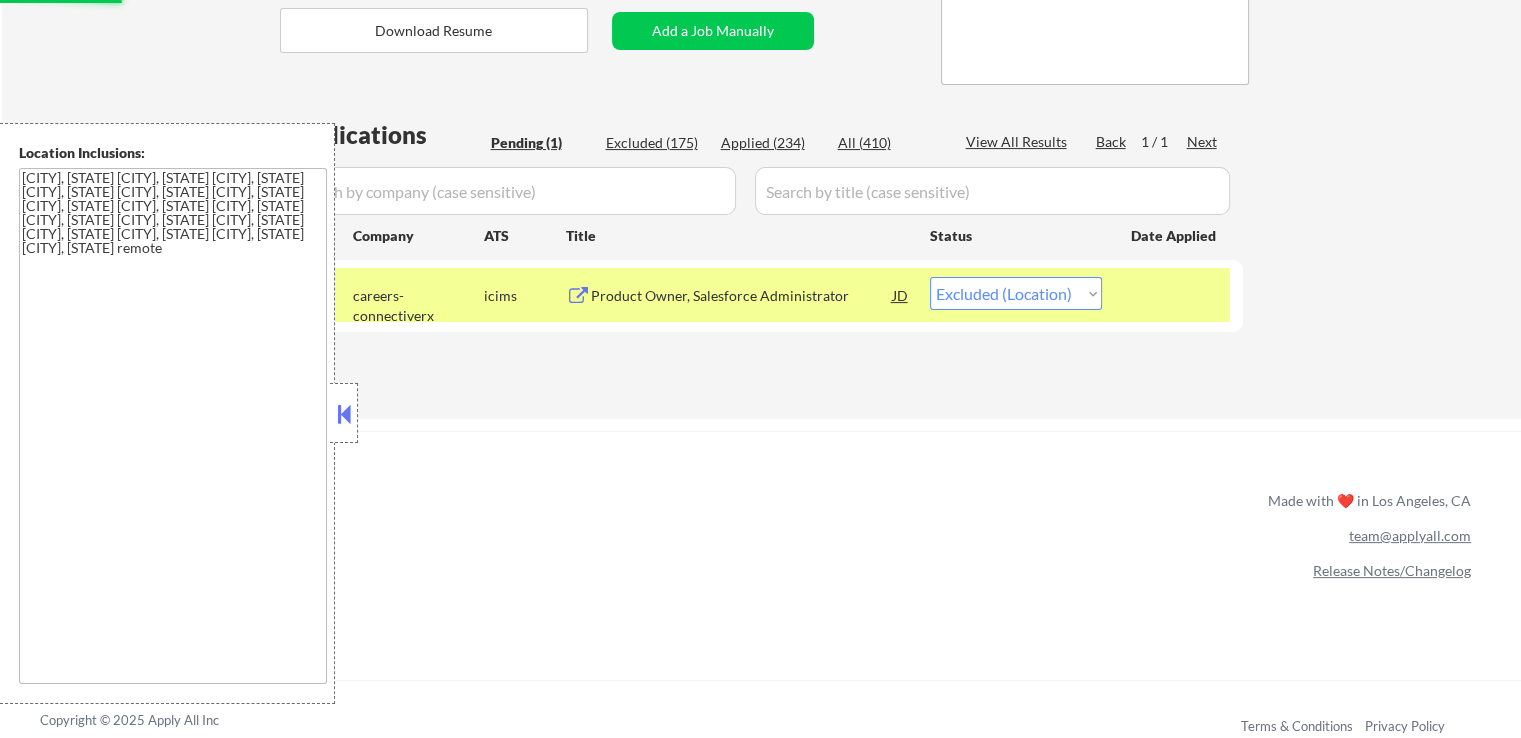click on "← Return to /applysquad Mailslurp Inbox Job Search Builder [FIRST] [LAST] User Email: [EMAIL] Application Email: [EMAIL] Mailslurp Email: [EMAIL] LinkedIn: www.linkedin.com/in/[NAME]
Phone: [PHONE] Current Location: [CITY], [STATE] Applies: 234 sent / 274 bought Internal Notes Omg she wants a complete overhaul of her JB. Pausing (227/264 applied, 37 to go).
I am changing her salary from 120k to 70k as per her request now. 7/21 AB
She specifically WANTS to prioritize Contract/Contractor/Temp/1099 jobs so please apply her to all of those
+10 apps for delays, new total 274 - EF 7/30 Can work in country of residence?: yes Squad Notes Minimum salary: $70,000 Will need Visa to work in that country now/future?: no Download Resume Add a Job Manually Ahsan Mailslurp ✔️ Applications Pending (1) Excluded (175) Applied (234) All (410) View All Results Back 1 / 1
Next Company ATS Title Status Date Applied #1 icims JD" at bounding box center [761, 49] 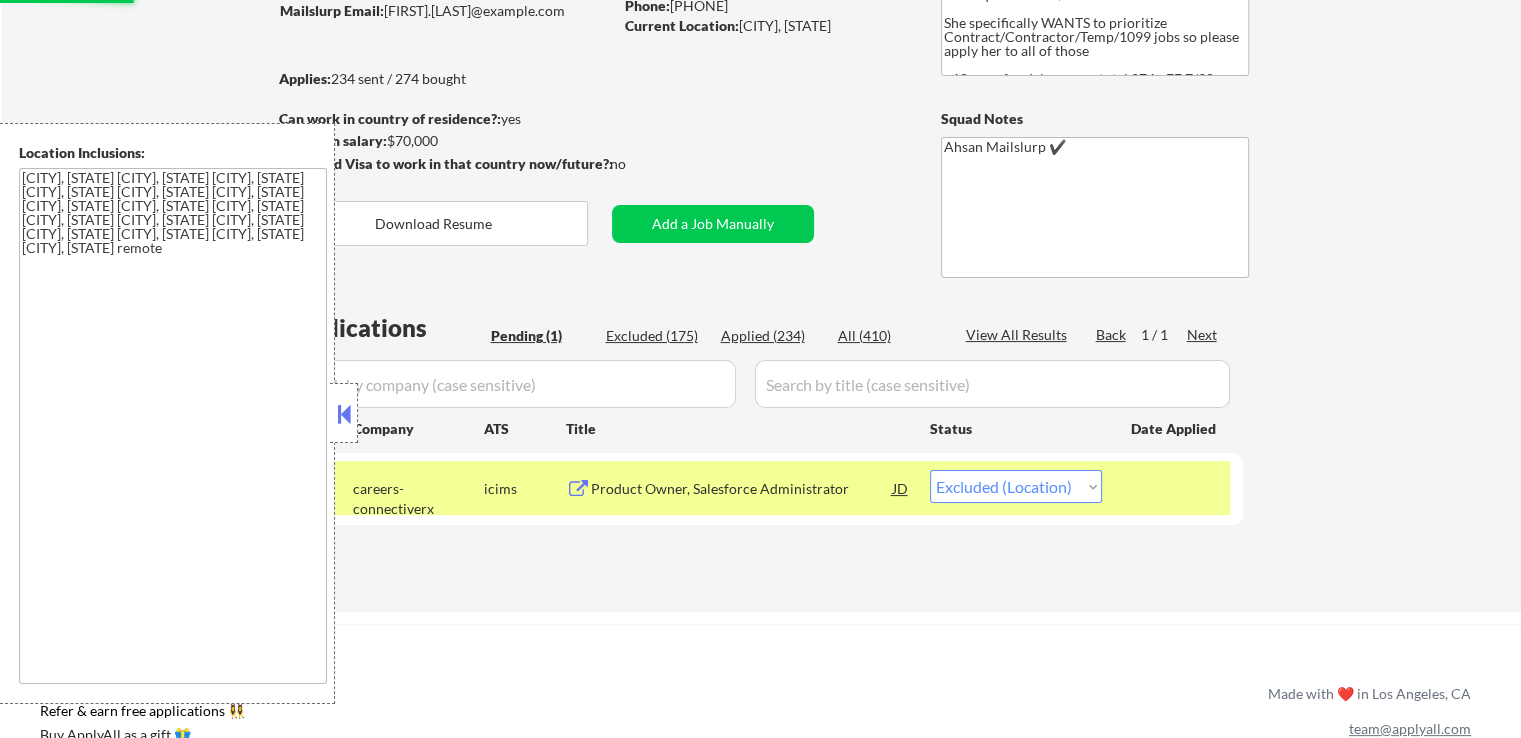 scroll, scrollTop: 0, scrollLeft: 0, axis: both 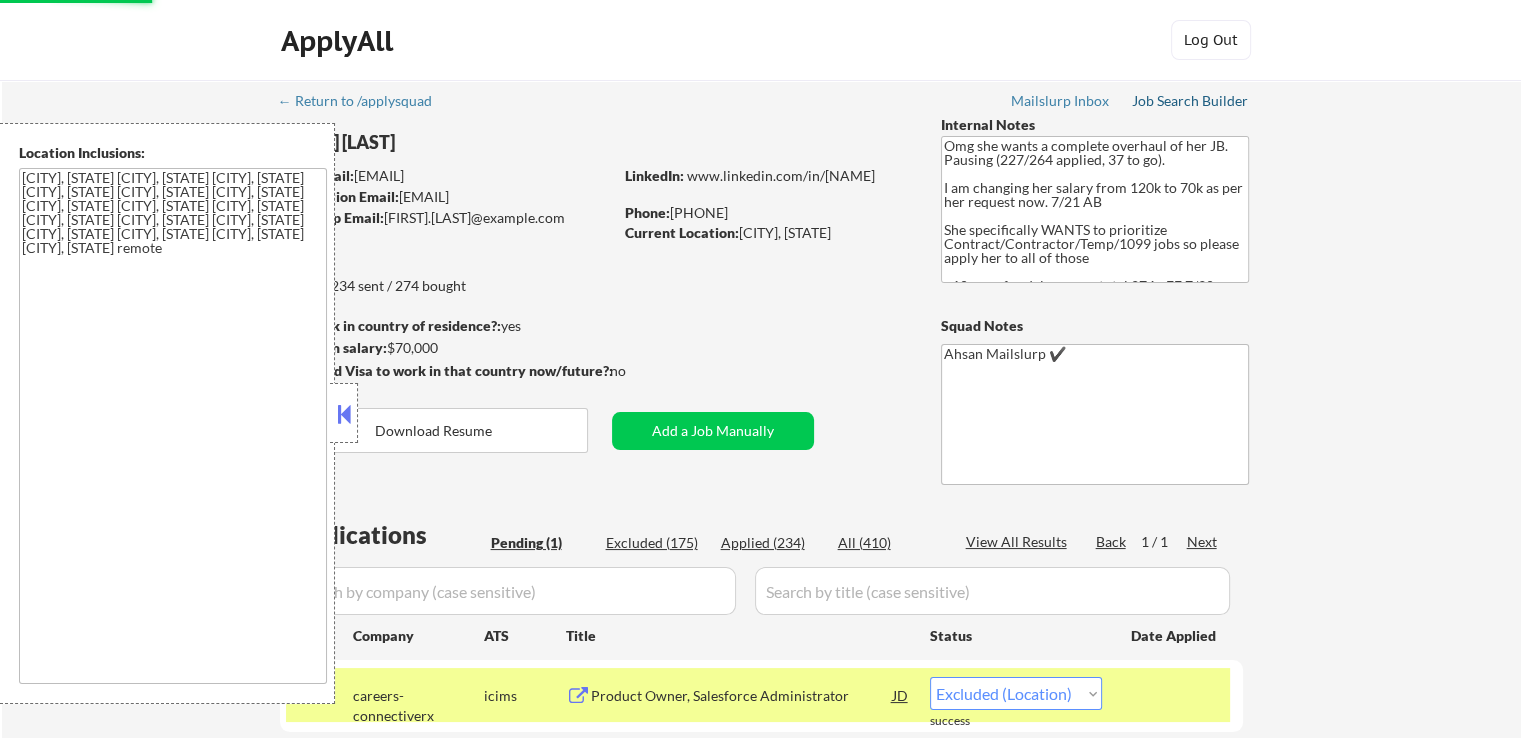click on "Job Search Builder" at bounding box center (1190, 101) 